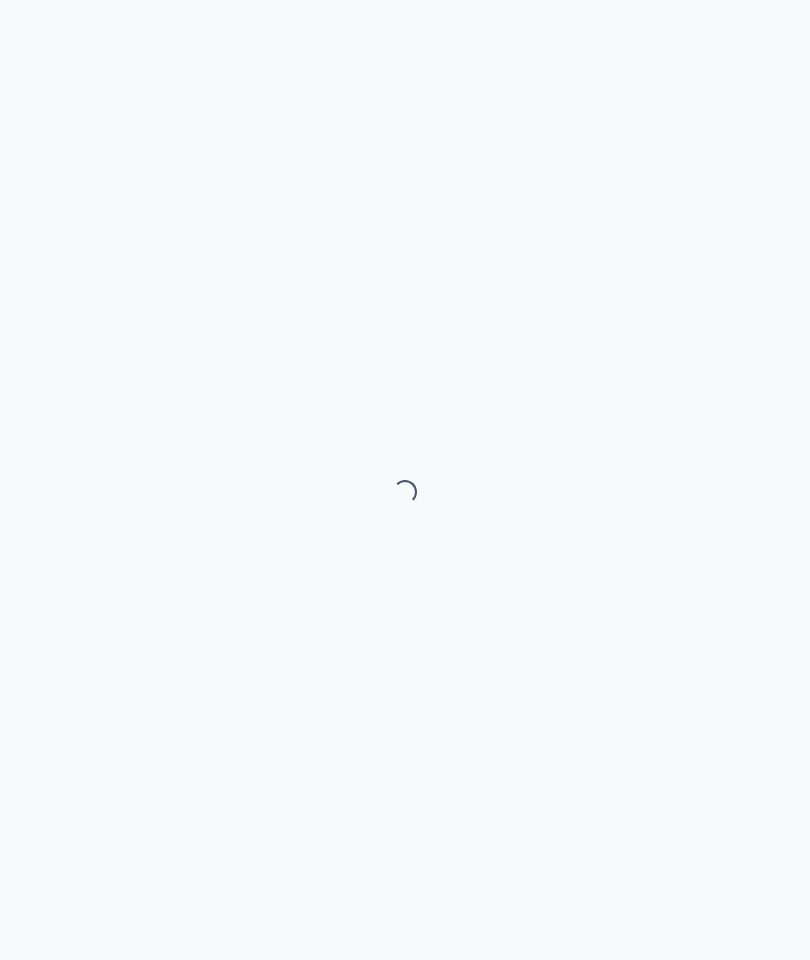 scroll, scrollTop: 0, scrollLeft: 0, axis: both 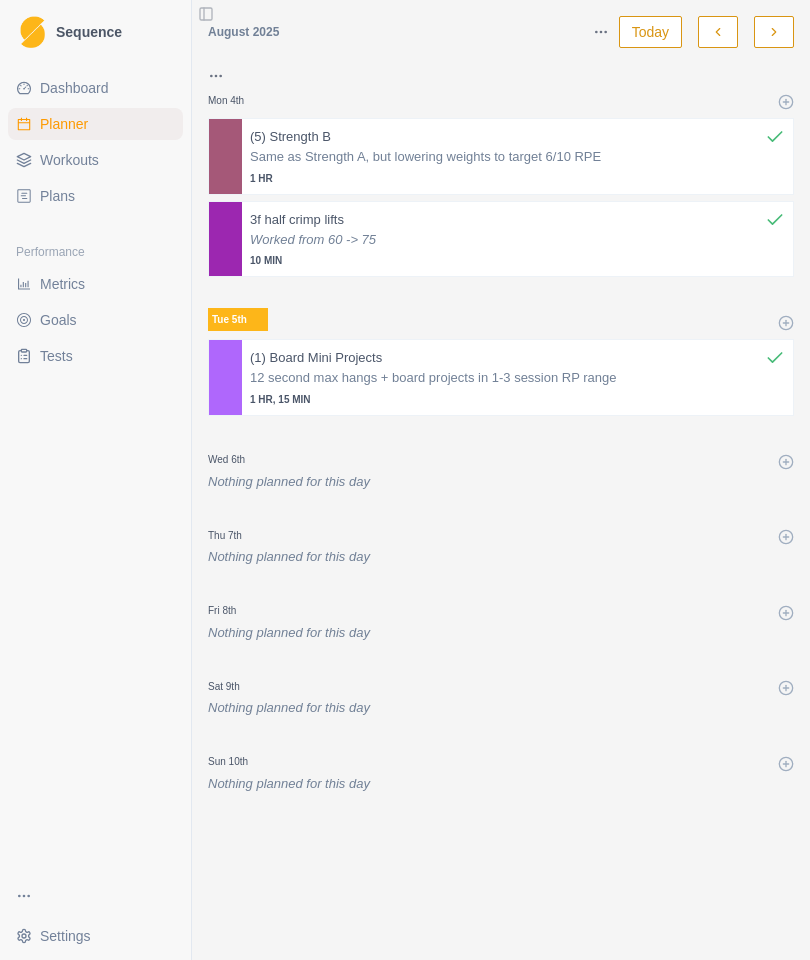 click on "12 second max hangs + board projects in 1-3 session RP range" at bounding box center [517, 378] 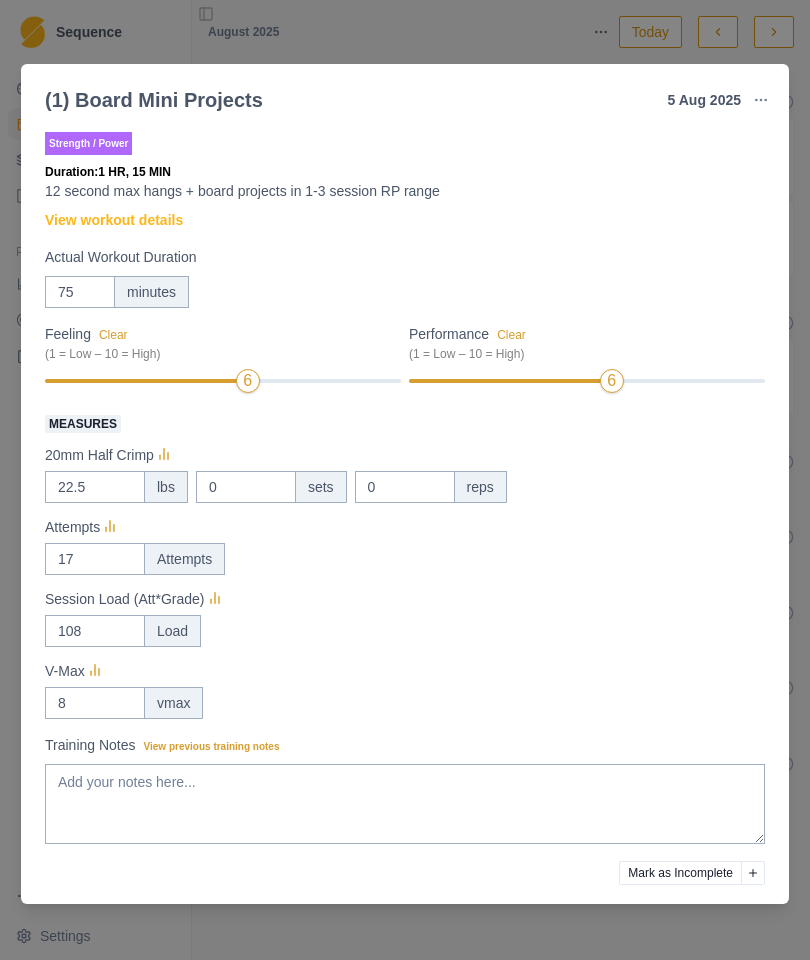 click at bounding box center (761, 100) 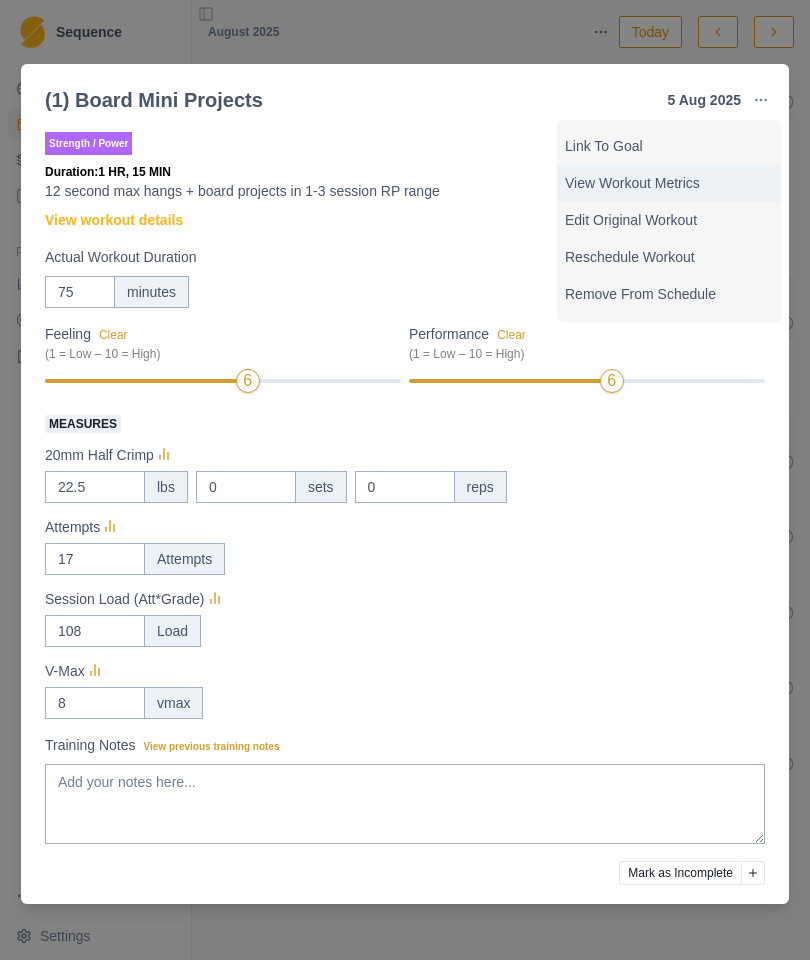 click on "View Workout Metrics" at bounding box center (669, 183) 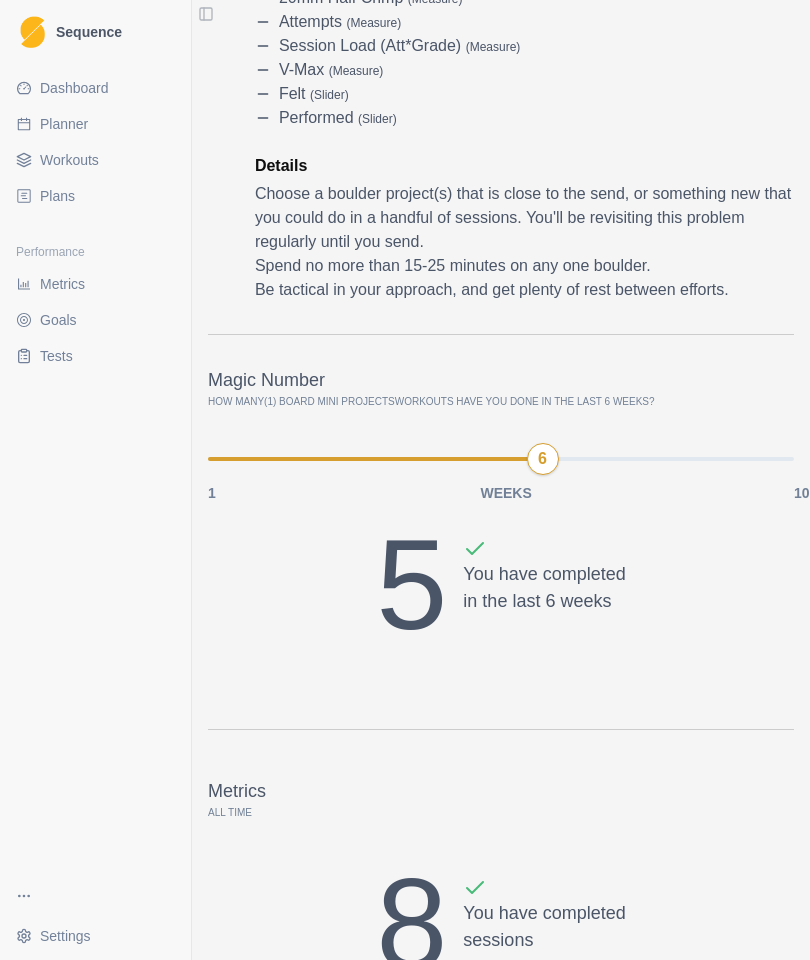 scroll, scrollTop: 375, scrollLeft: 0, axis: vertical 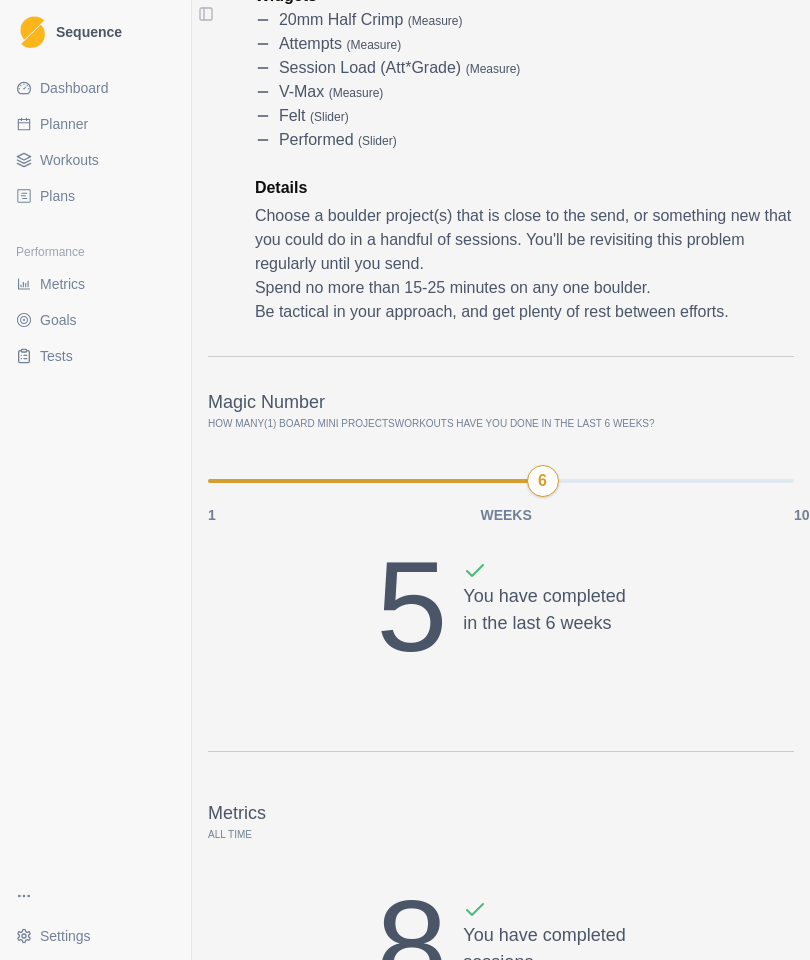click on "Workouts" at bounding box center (69, 160) 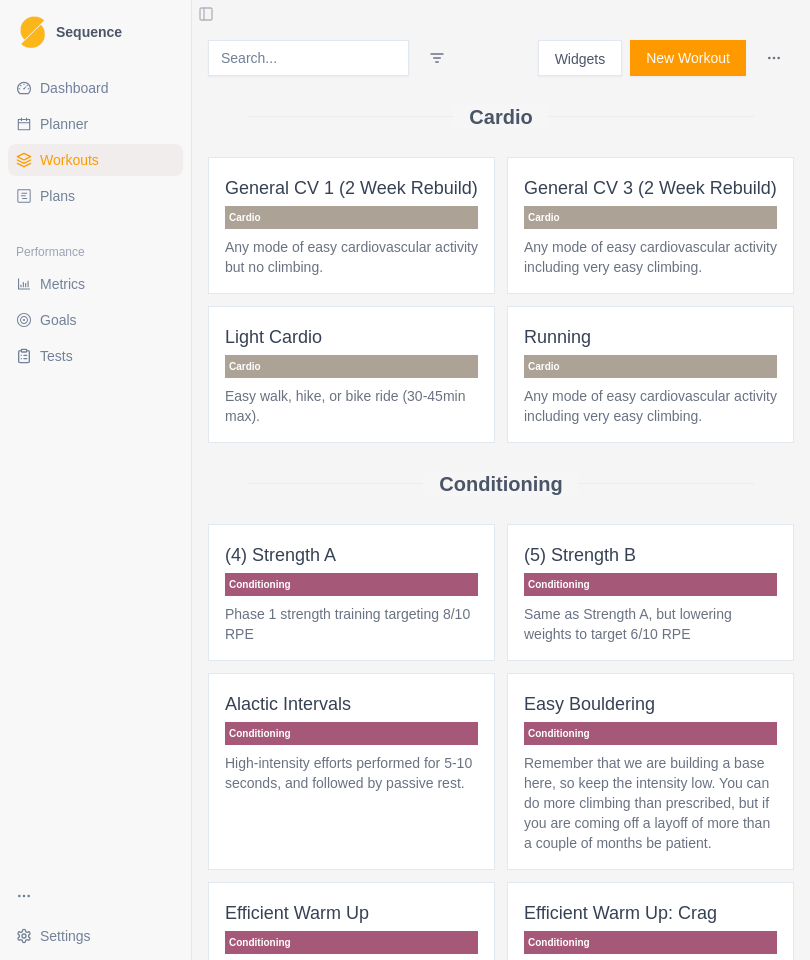 click on "Widgets" at bounding box center (580, 58) 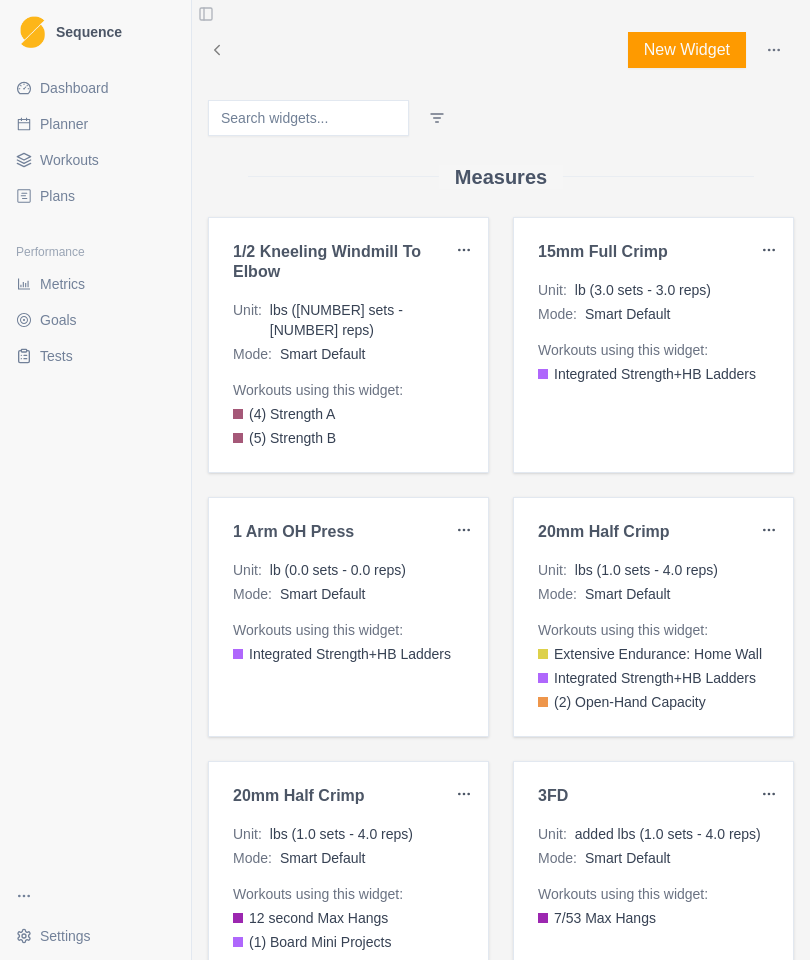 click on "Workouts" at bounding box center [69, 160] 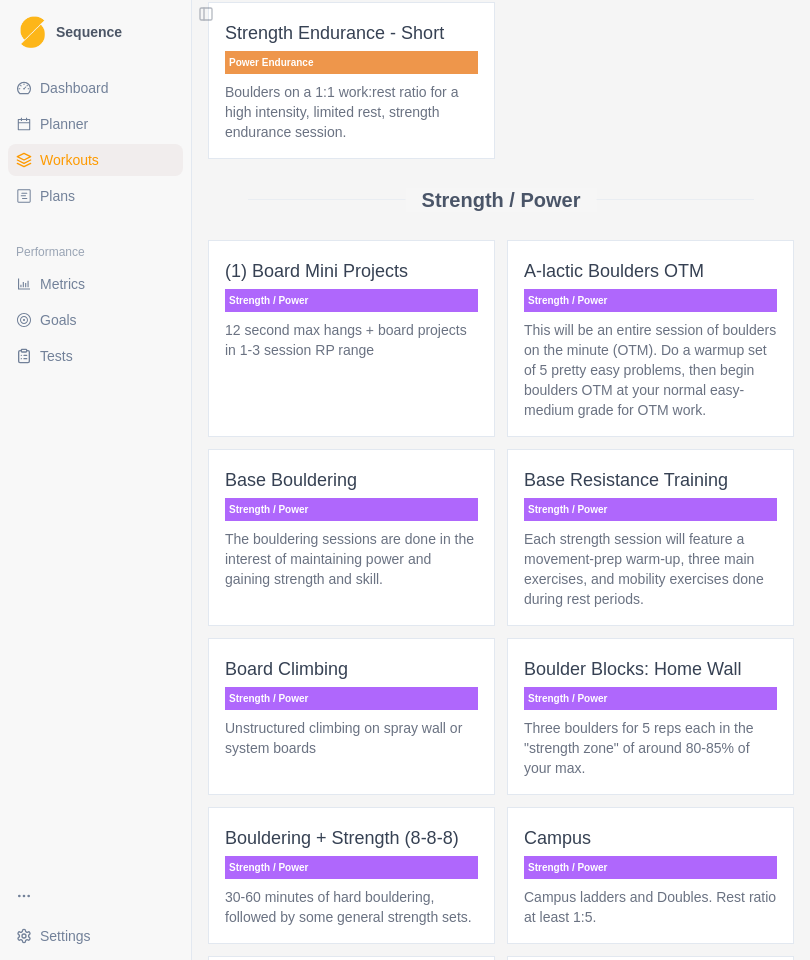 scroll, scrollTop: 4803, scrollLeft: 0, axis: vertical 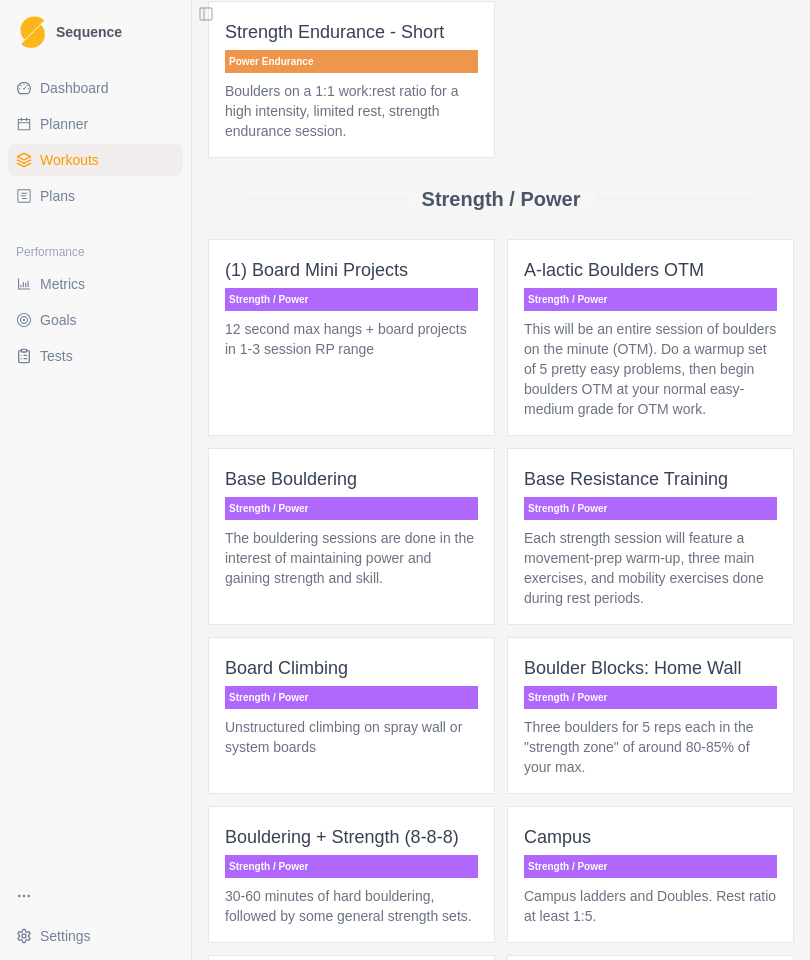 click on "12 second max hangs + board projects in 1-3 session RP range" at bounding box center (351, 339) 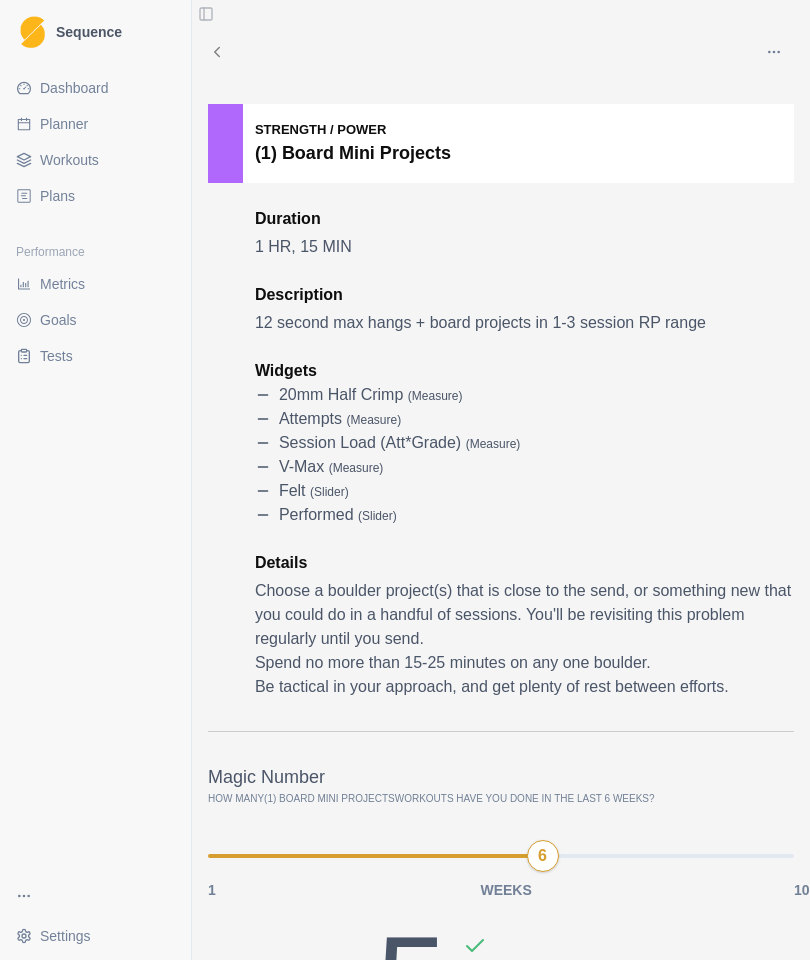scroll, scrollTop: 0, scrollLeft: 0, axis: both 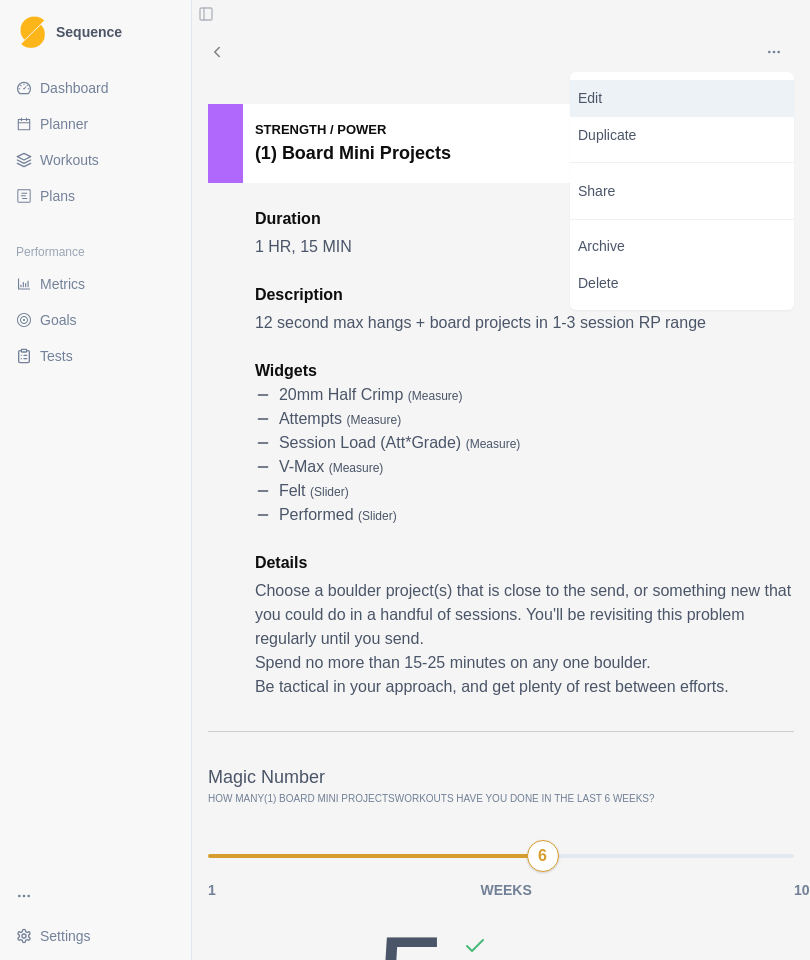 click on "Edit" at bounding box center [682, 98] 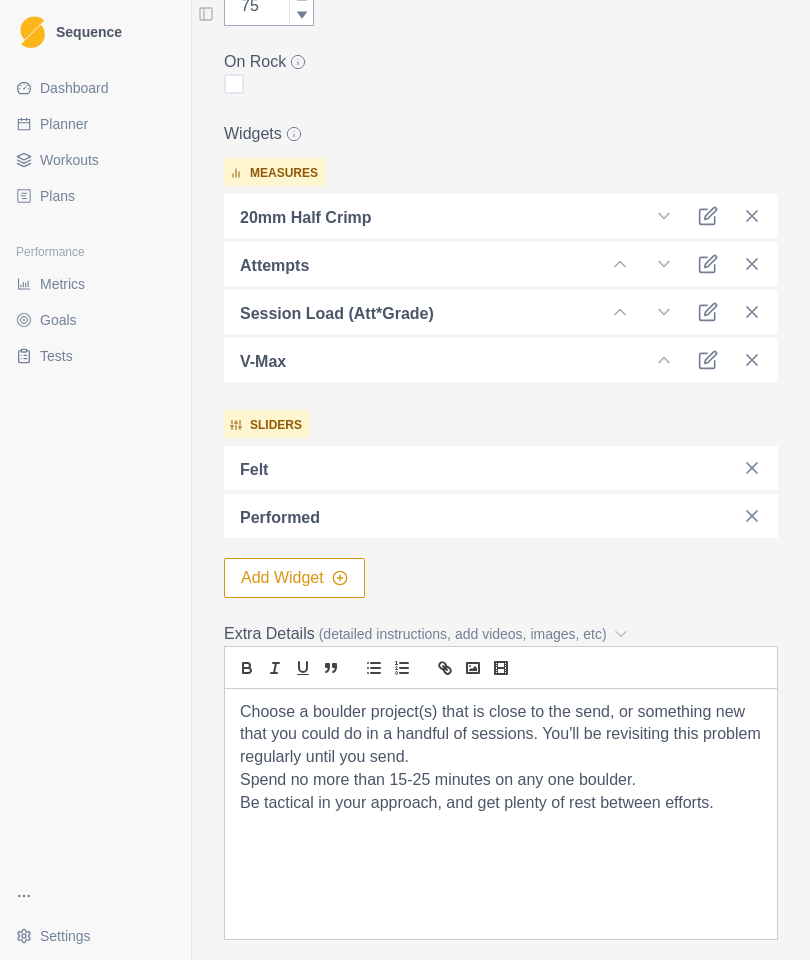 scroll, scrollTop: 486, scrollLeft: 0, axis: vertical 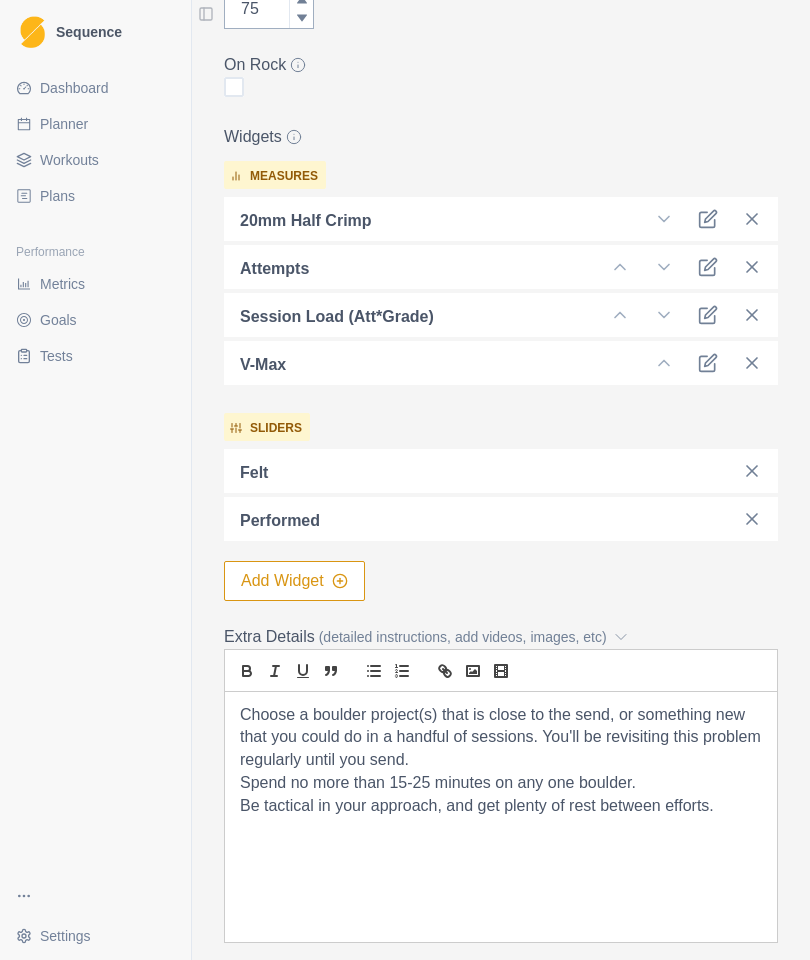 click 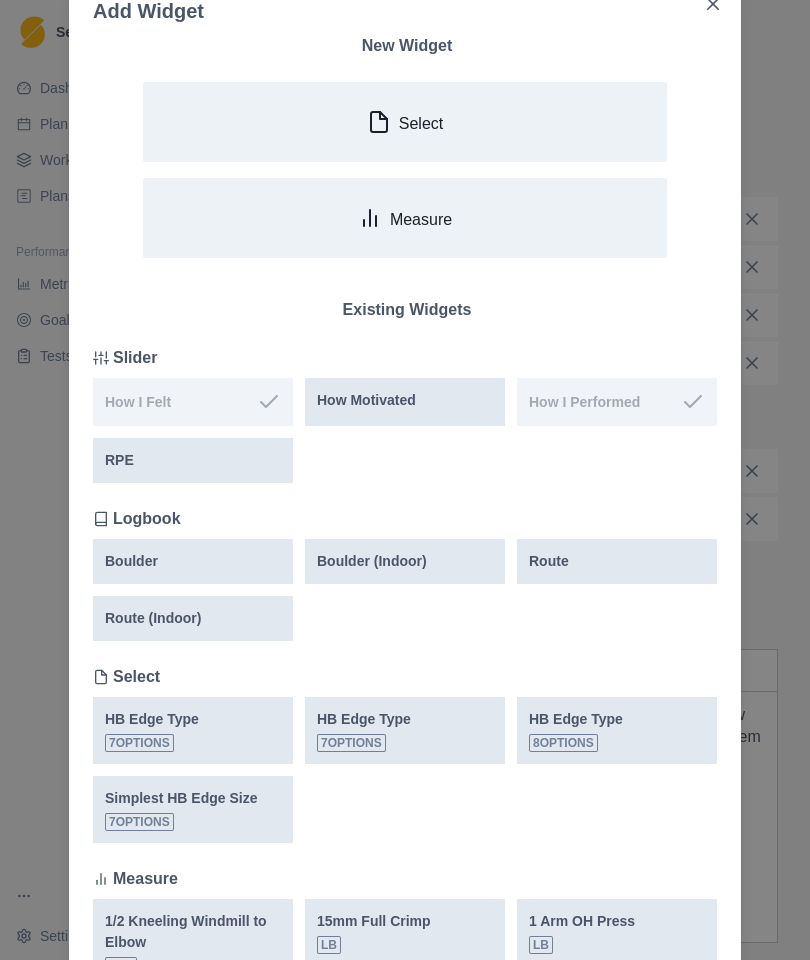 scroll, scrollTop: 90, scrollLeft: 0, axis: vertical 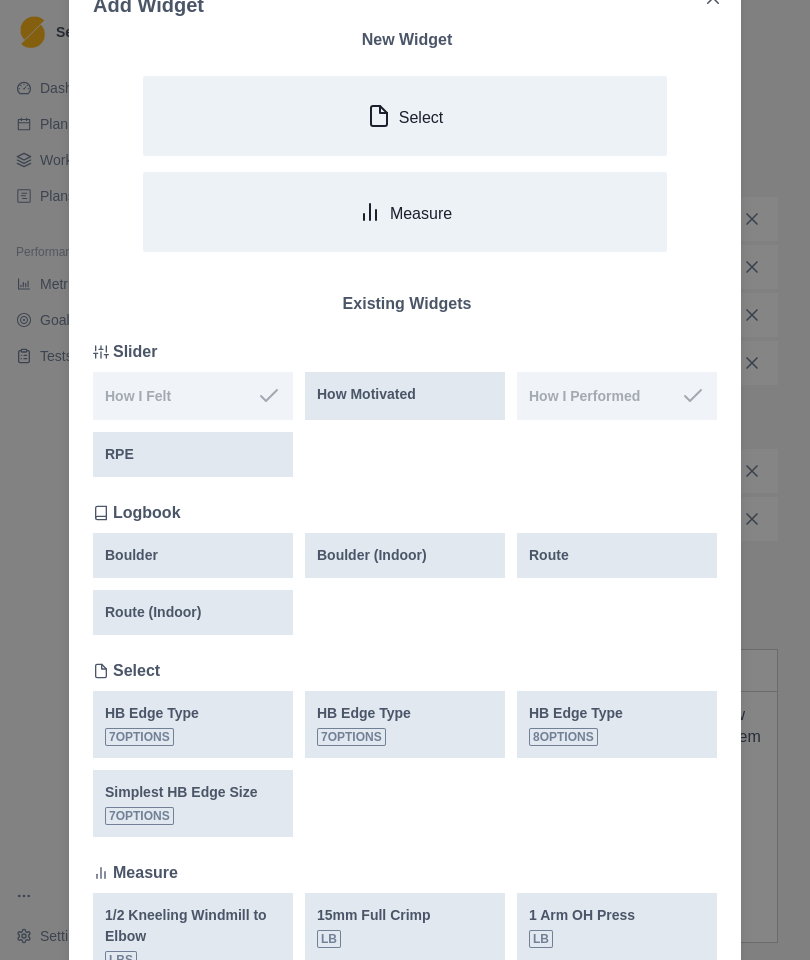 click on "Boulder (Indoor)" at bounding box center (405, 555) 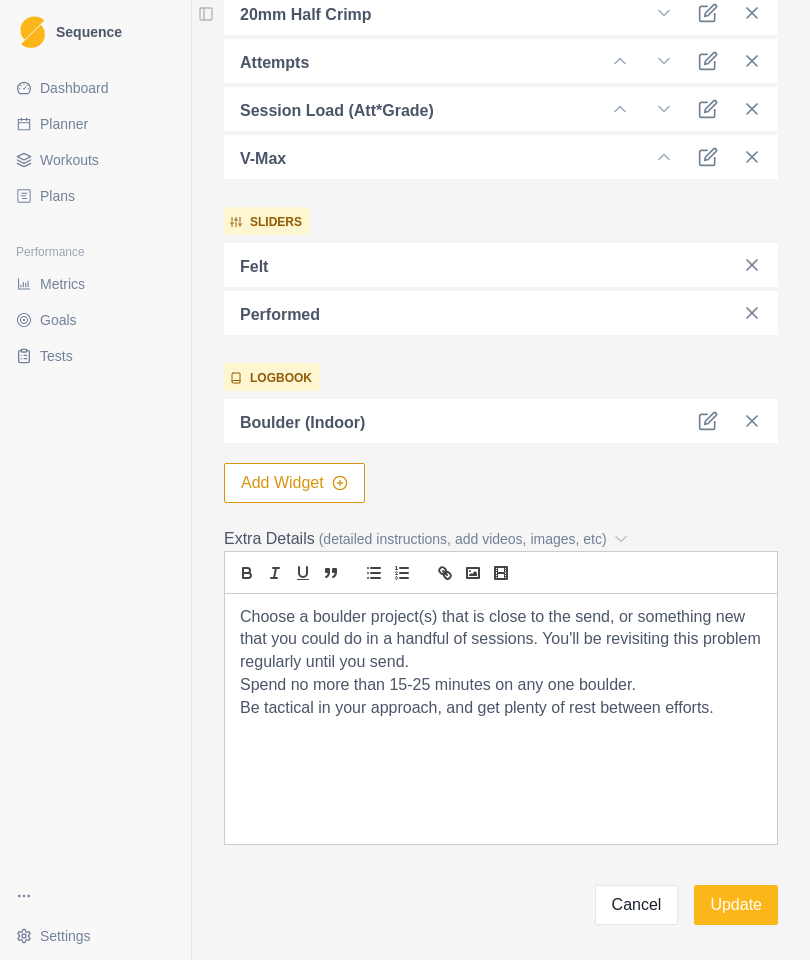 scroll, scrollTop: 690, scrollLeft: 0, axis: vertical 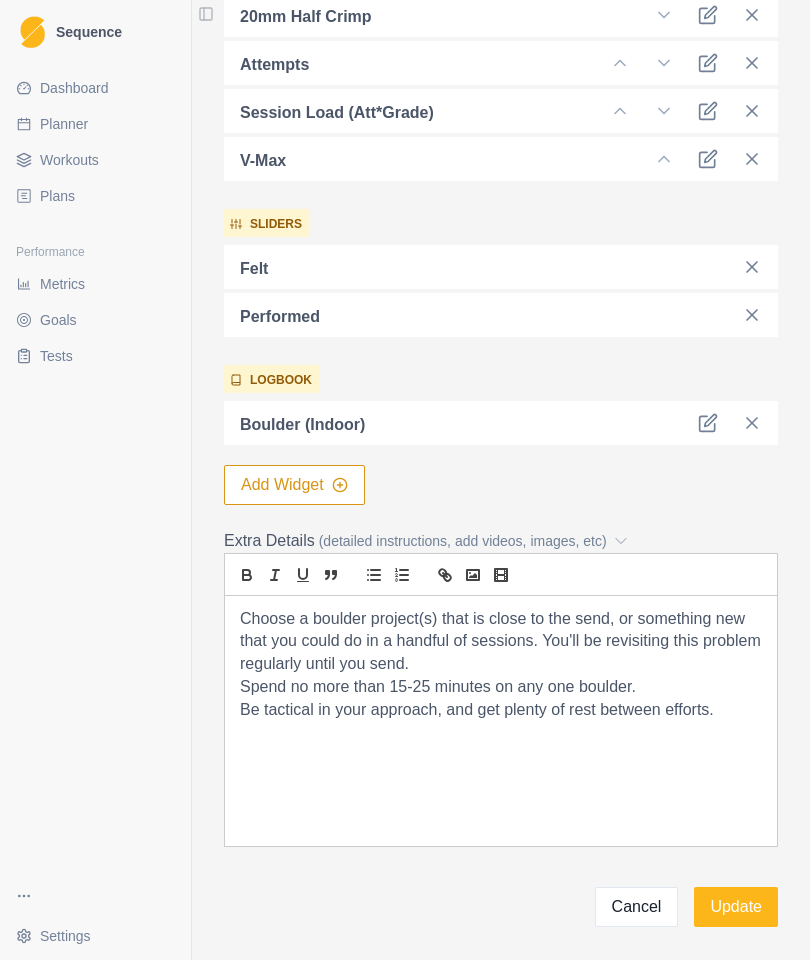 click on "Update" at bounding box center (736, 907) 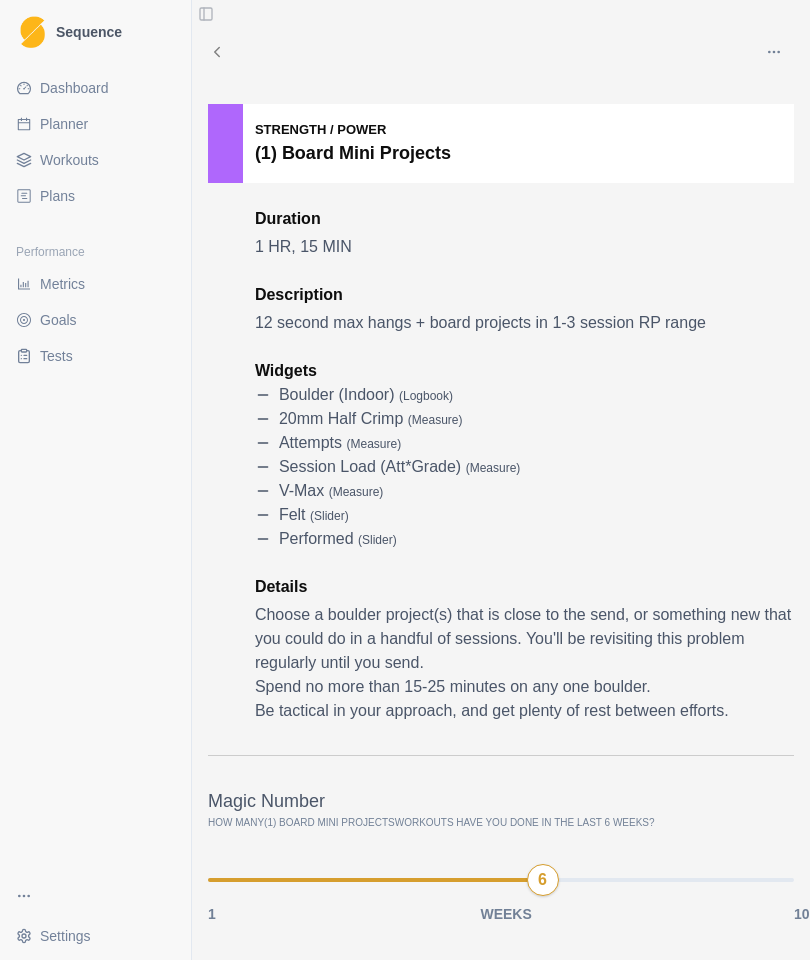 click at bounding box center (774, 52) 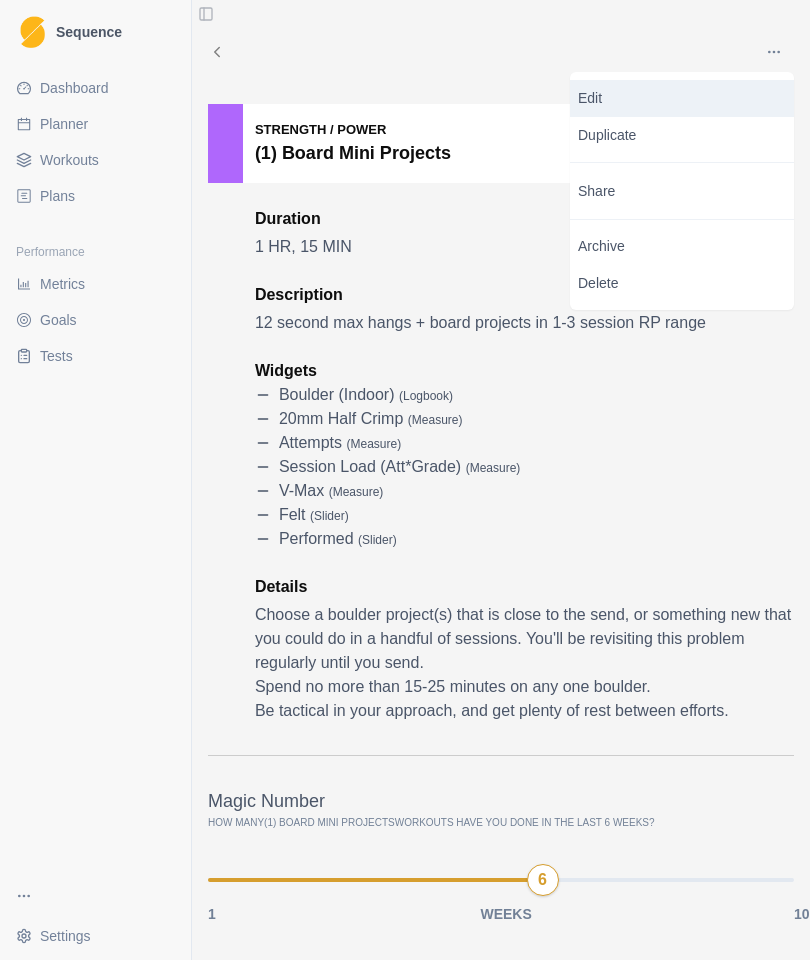 click on "Edit" at bounding box center [682, 98] 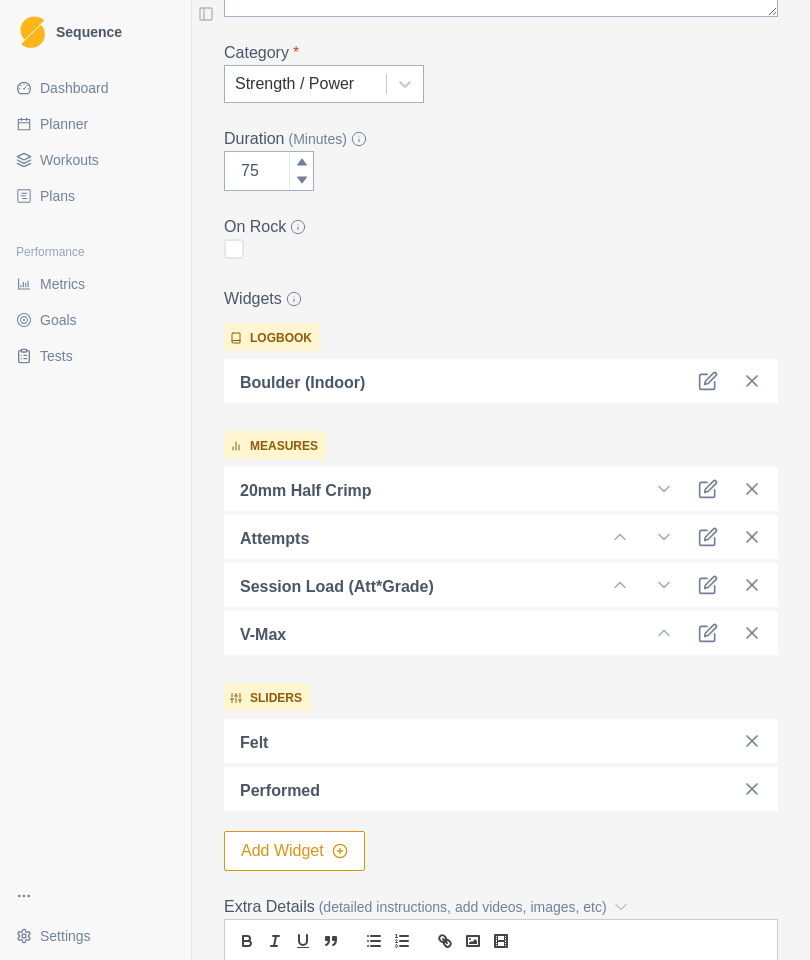 scroll, scrollTop: 348, scrollLeft: 0, axis: vertical 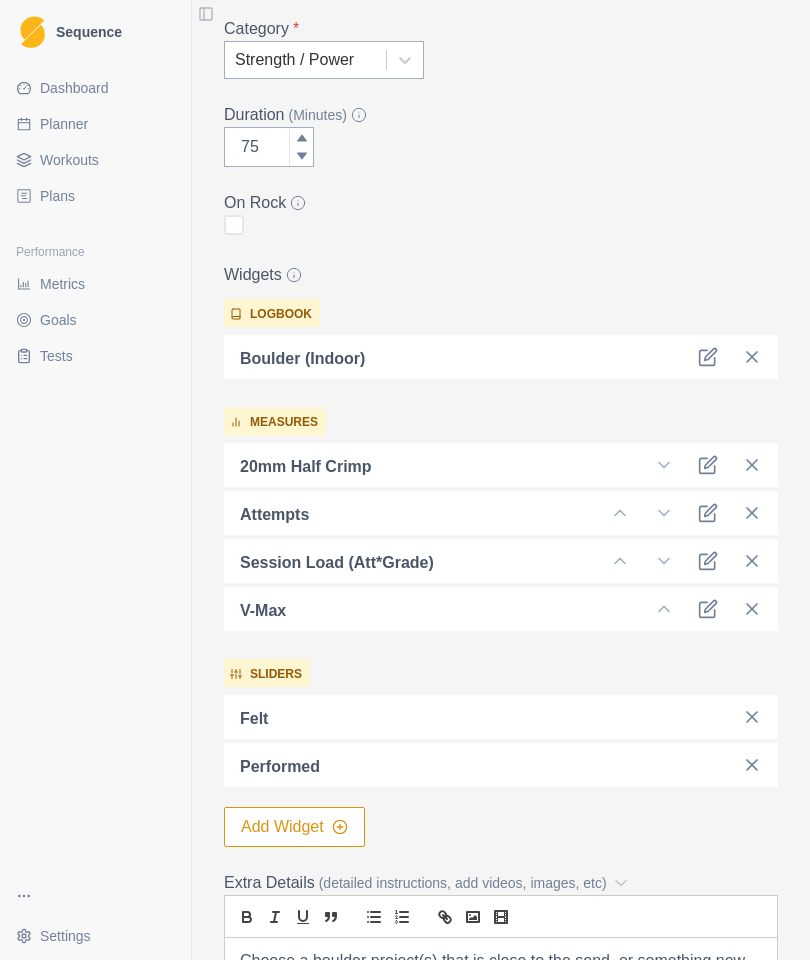 click 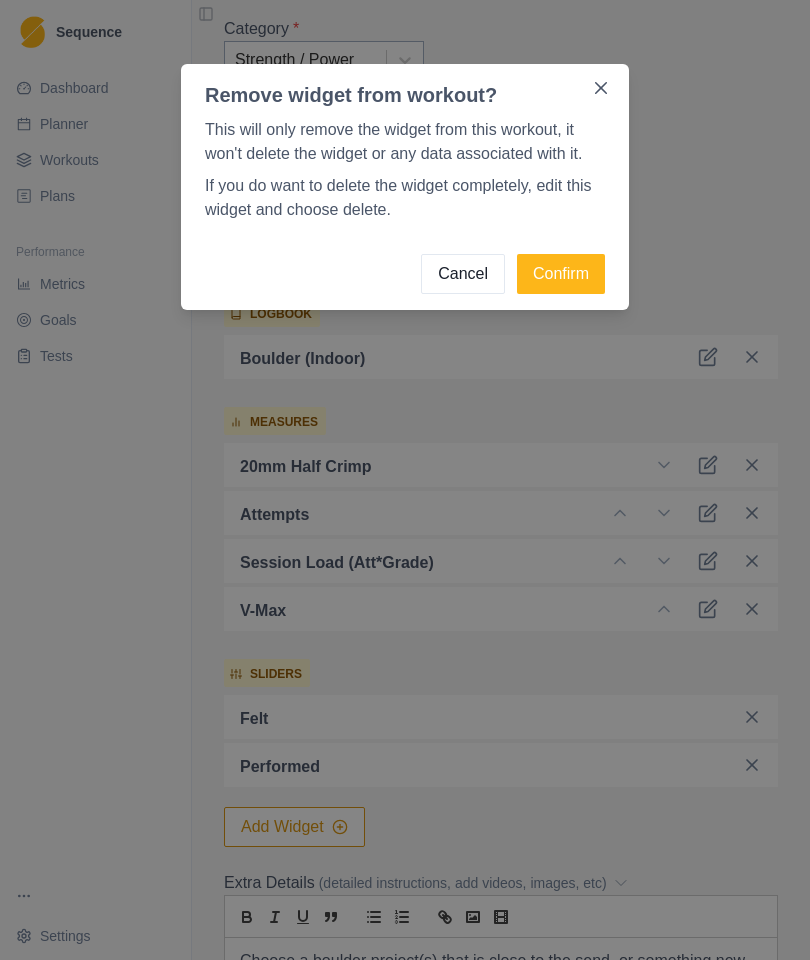click on "Confirm" at bounding box center (561, 274) 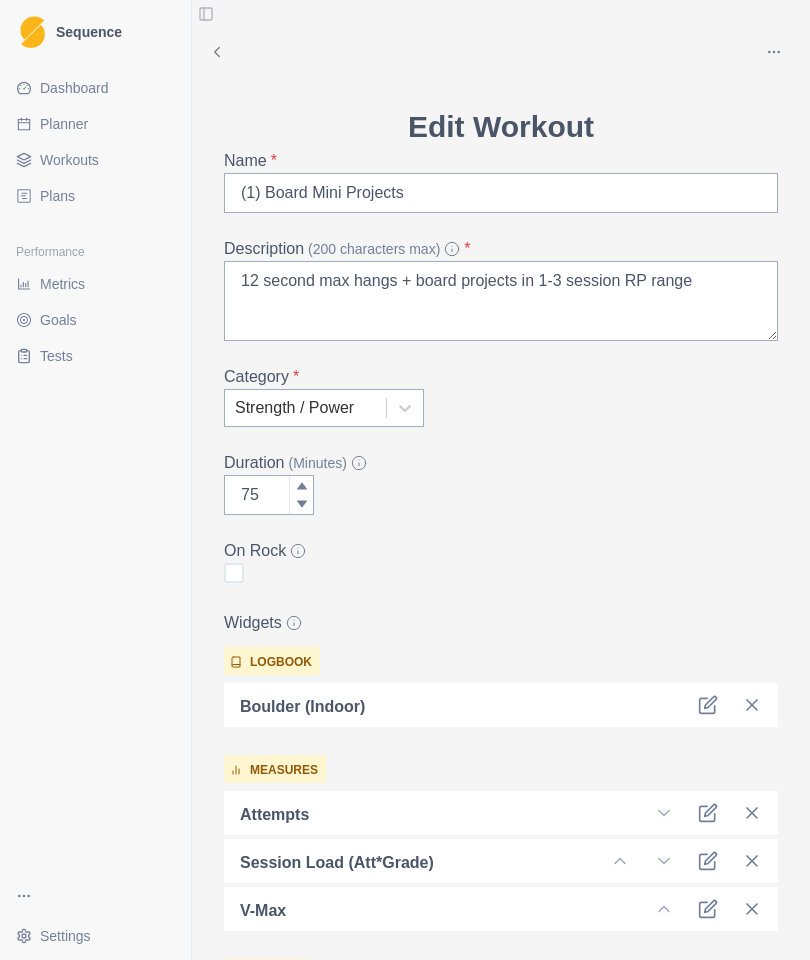 scroll, scrollTop: 0, scrollLeft: 0, axis: both 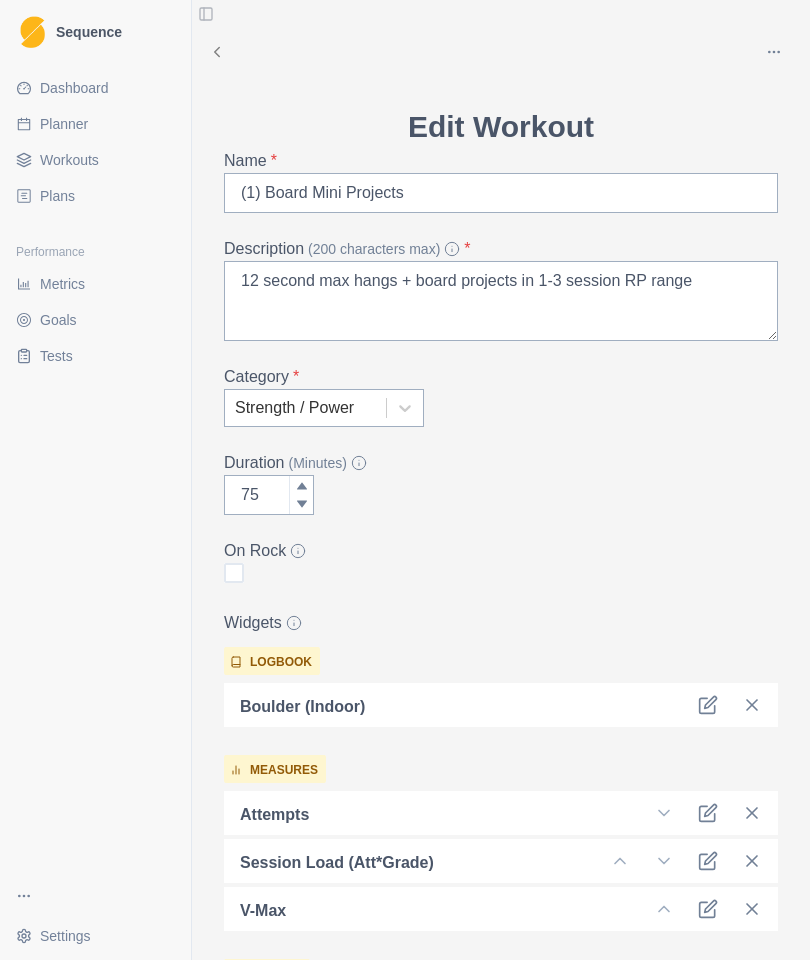 click on "Planner" at bounding box center (64, 124) 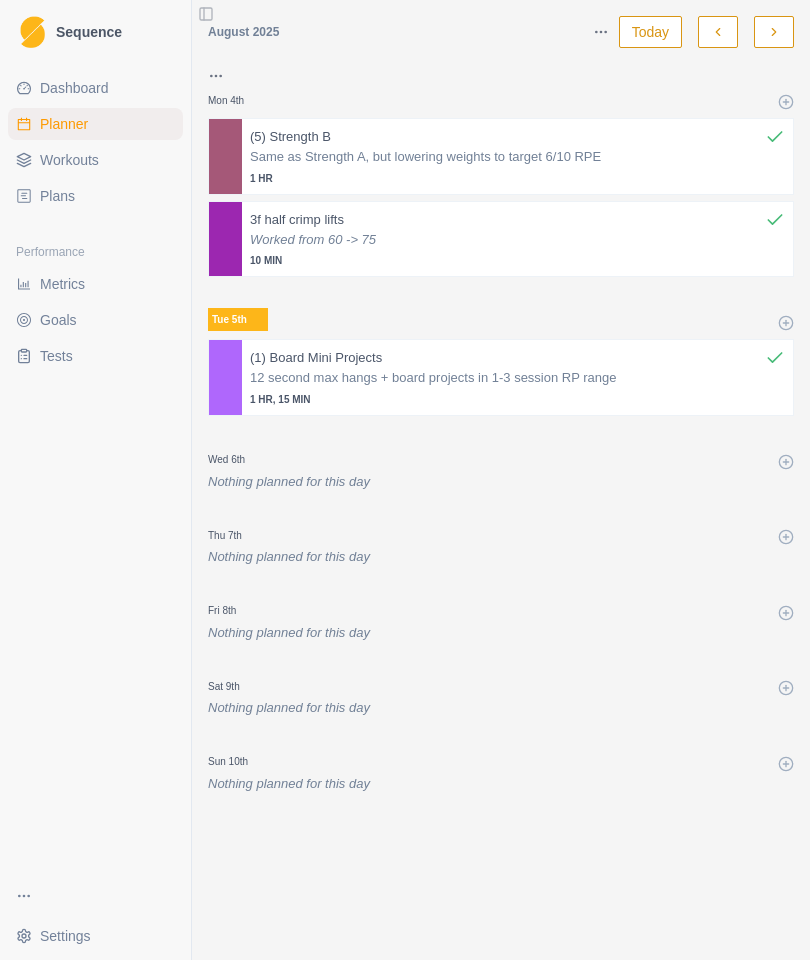 click at bounding box center (573, 358) 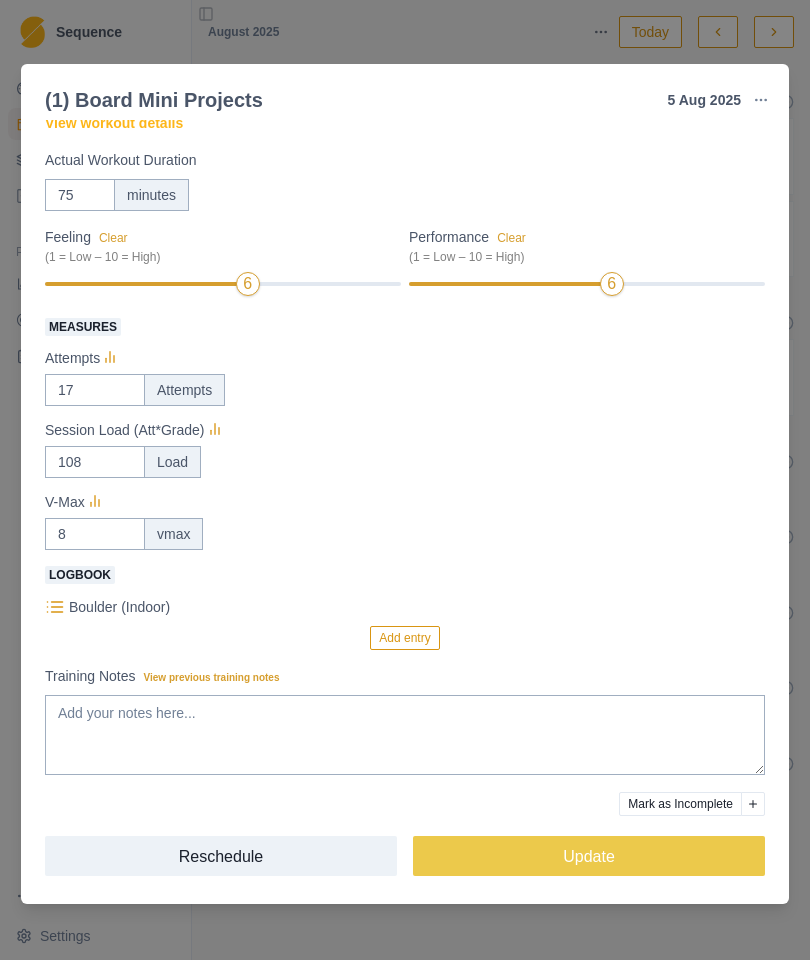 scroll, scrollTop: 98, scrollLeft: 0, axis: vertical 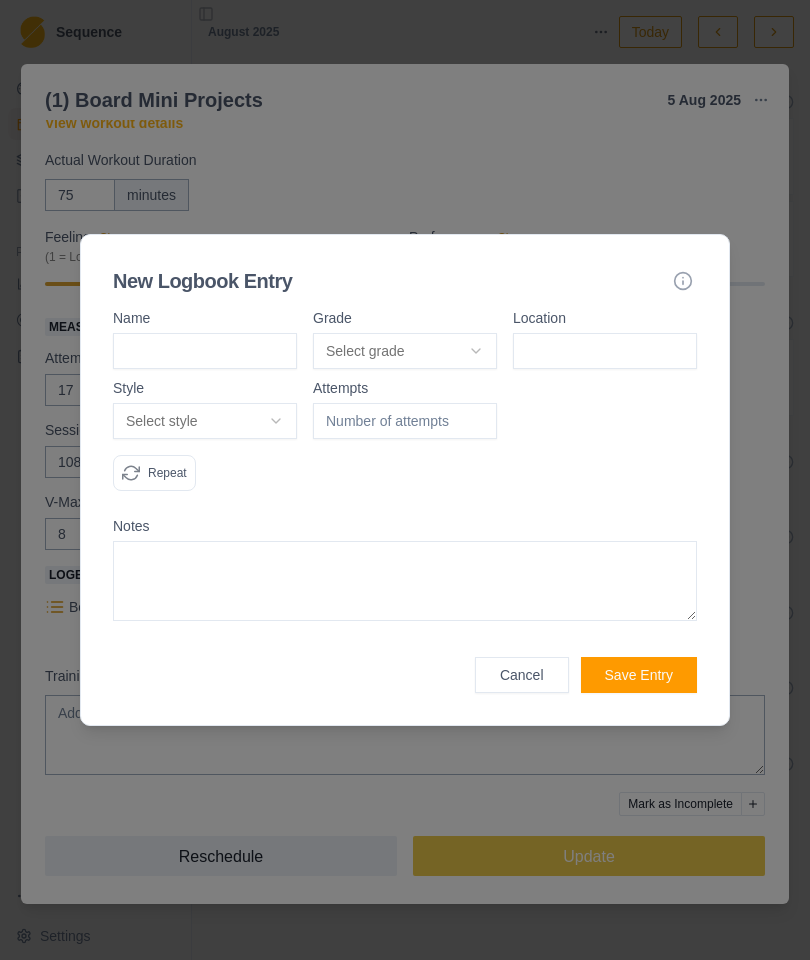 click at bounding box center [205, 351] 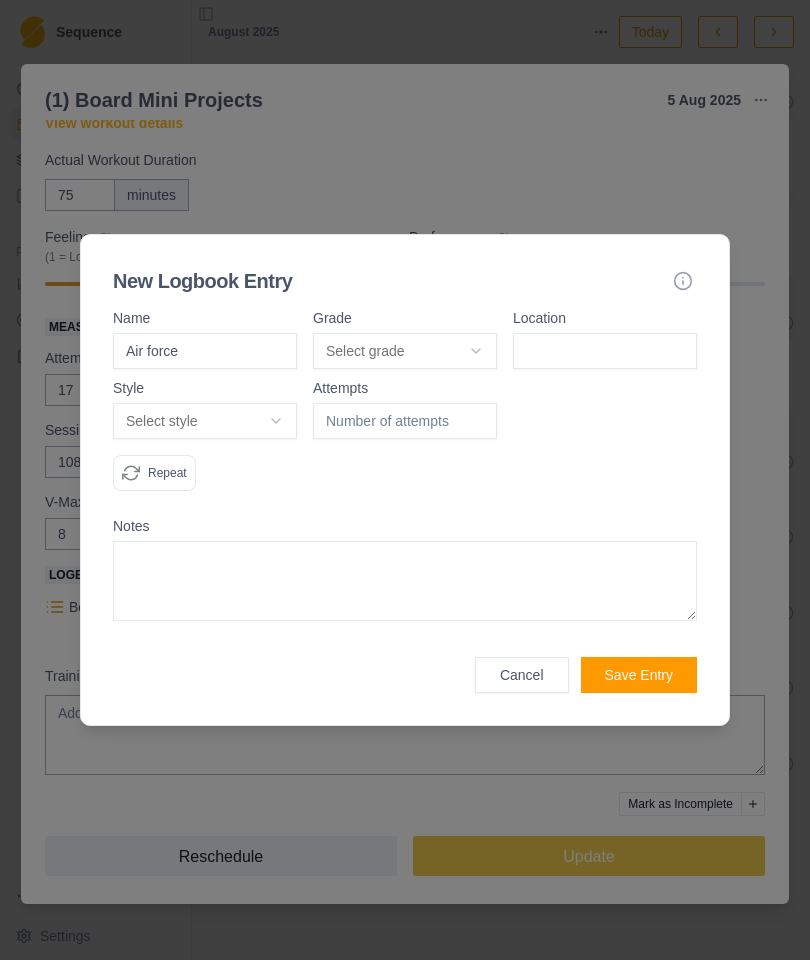 type on "Air force" 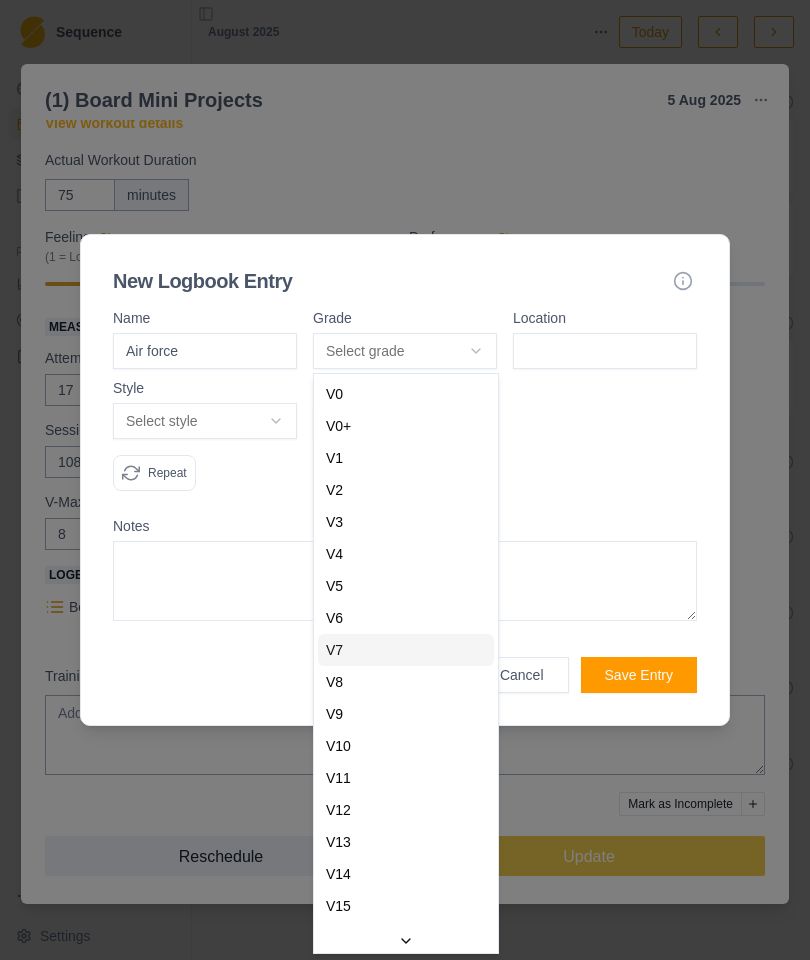 click on "V7" at bounding box center [334, 650] 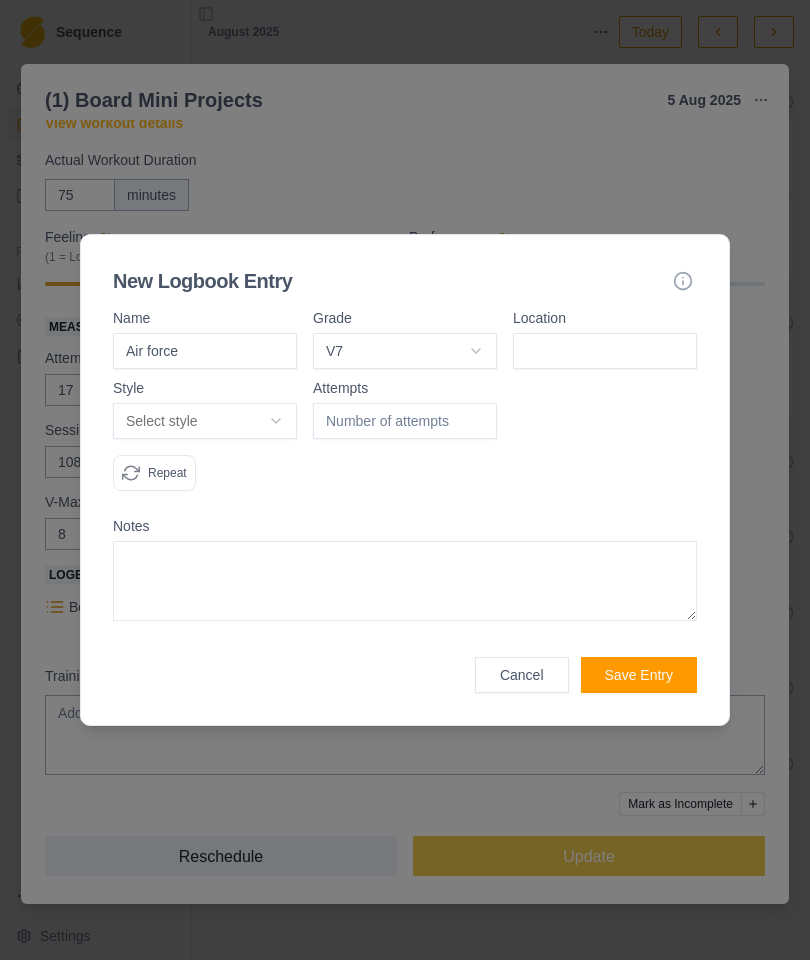 click at bounding box center (605, 351) 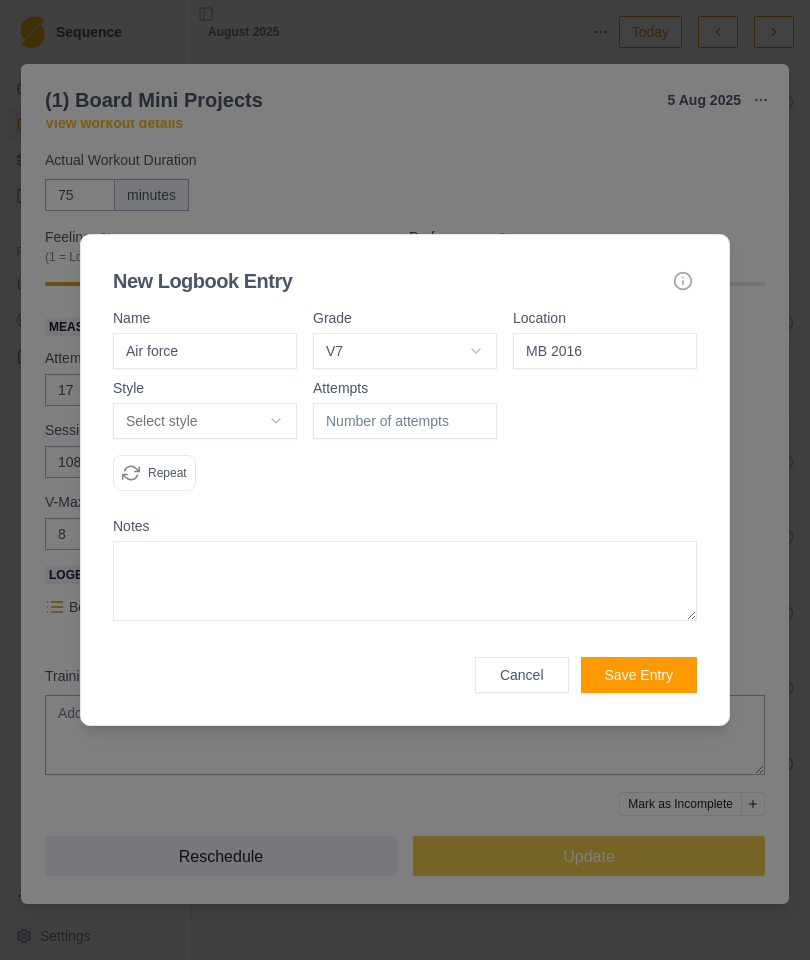 type on "MB 2016" 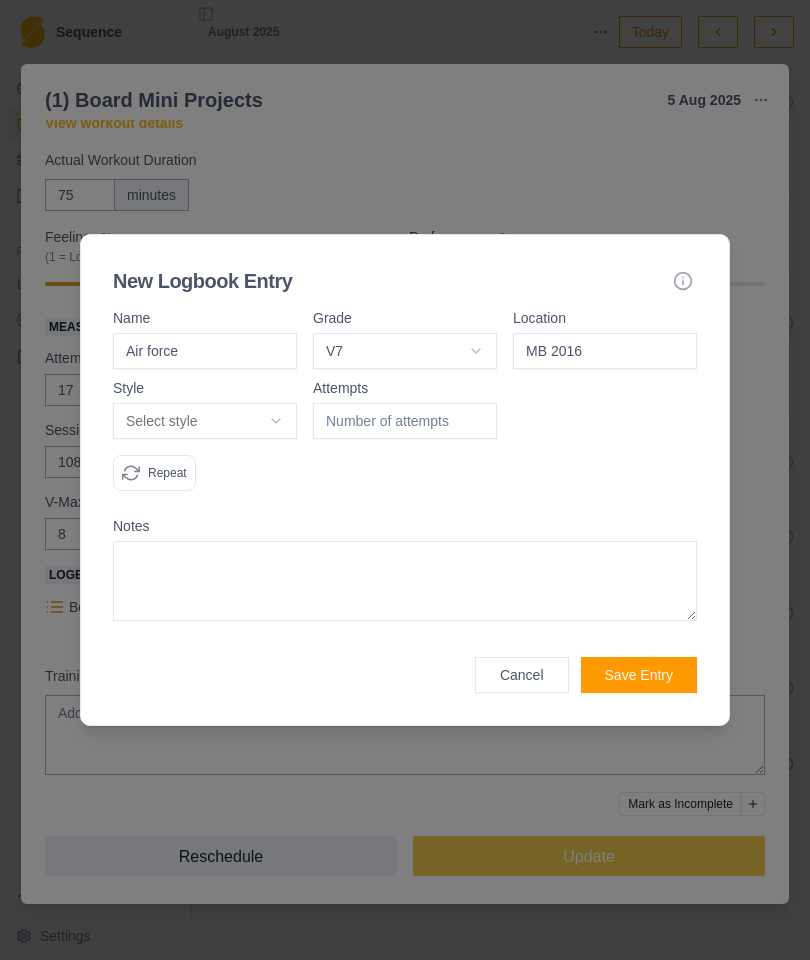 click on "Select style" at bounding box center [205, 421] 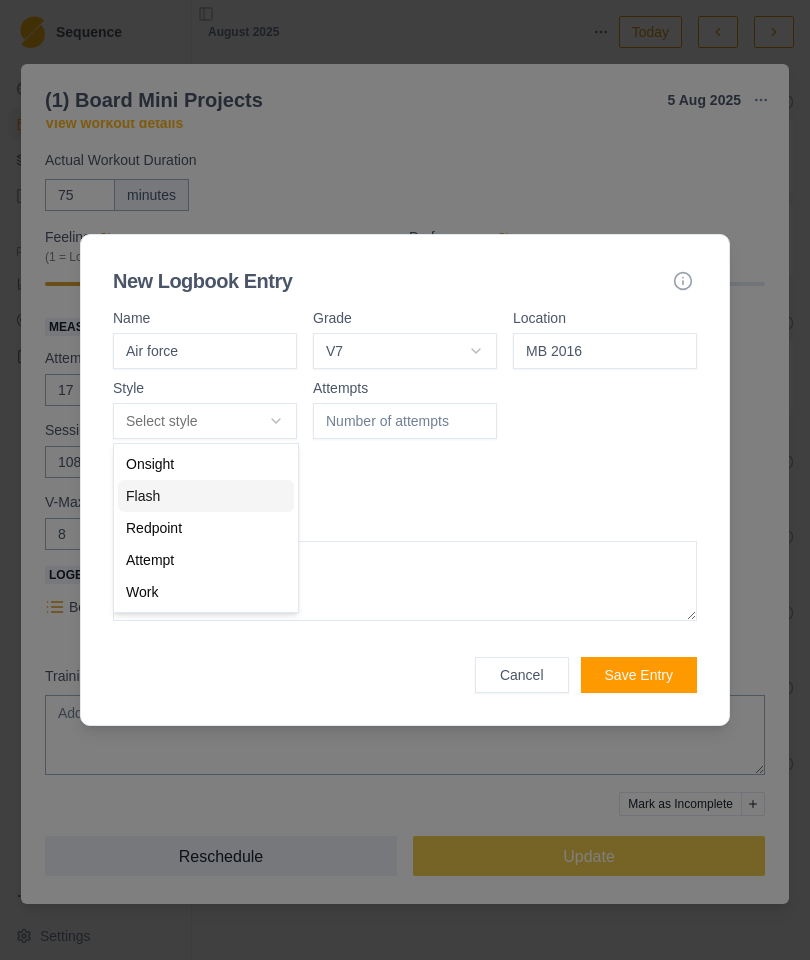 click on "Flash" at bounding box center [143, 496] 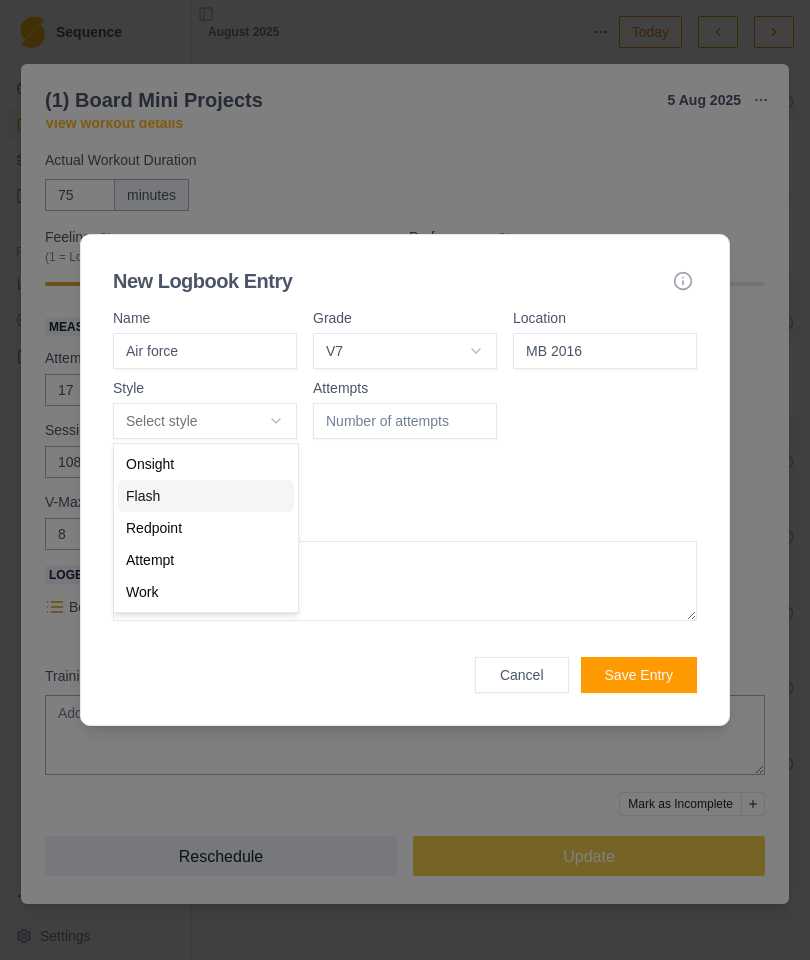 select on "flash" 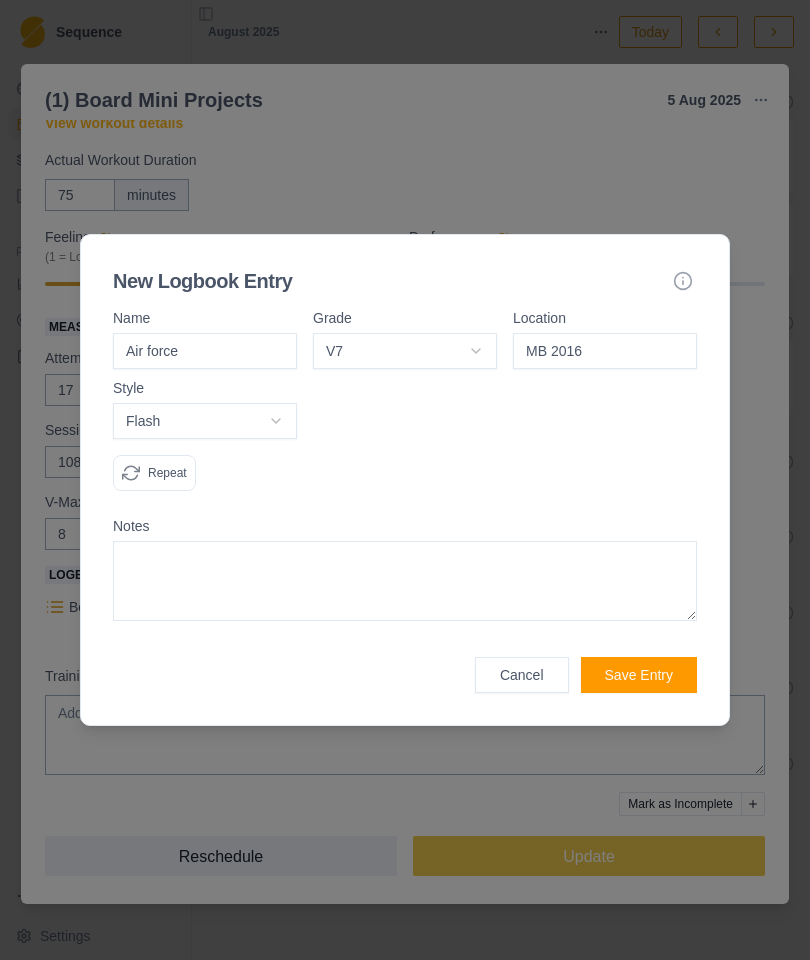 click on "Save Entry" at bounding box center [639, 675] 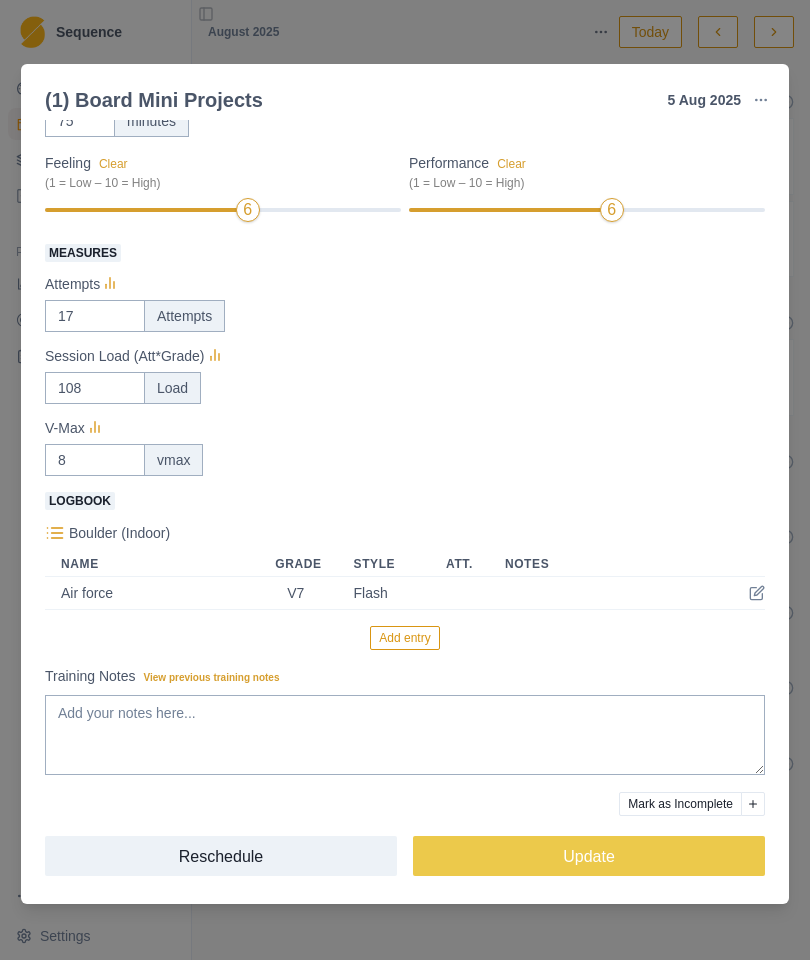 scroll, scrollTop: 172, scrollLeft: 0, axis: vertical 